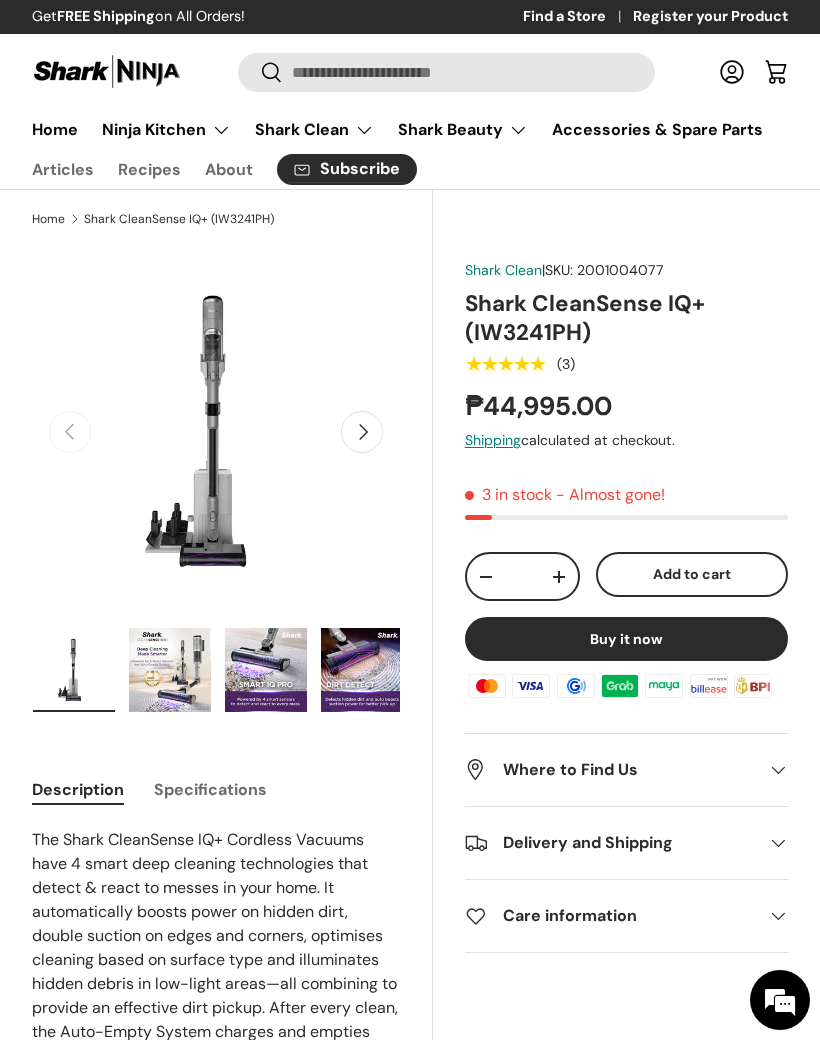 scroll, scrollTop: 0, scrollLeft: 0, axis: both 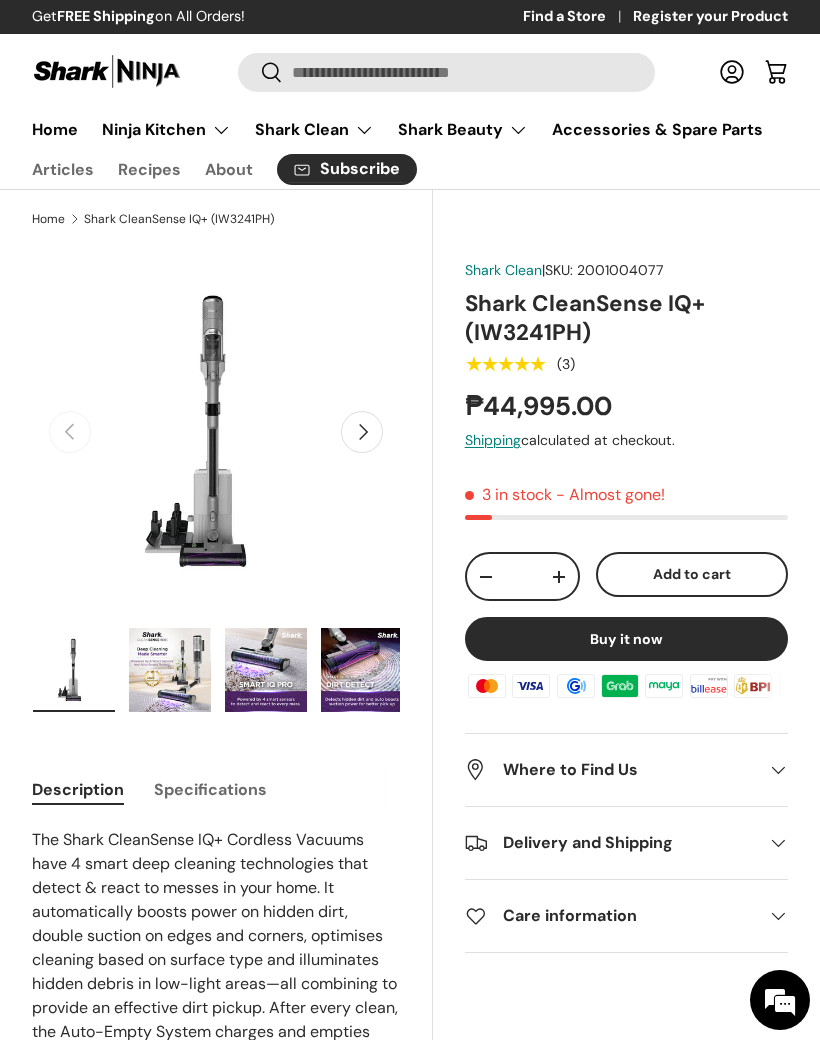 click on "Shark Clean" at bounding box center (314, 130) 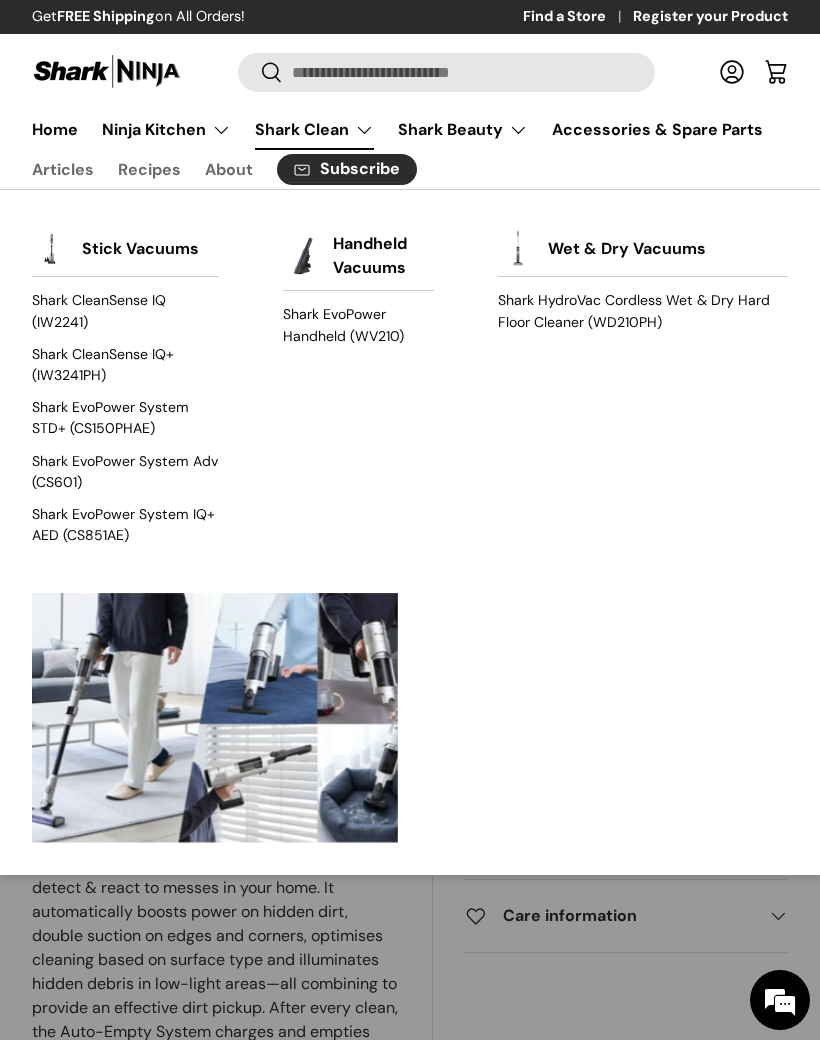 scroll, scrollTop: 0, scrollLeft: 0, axis: both 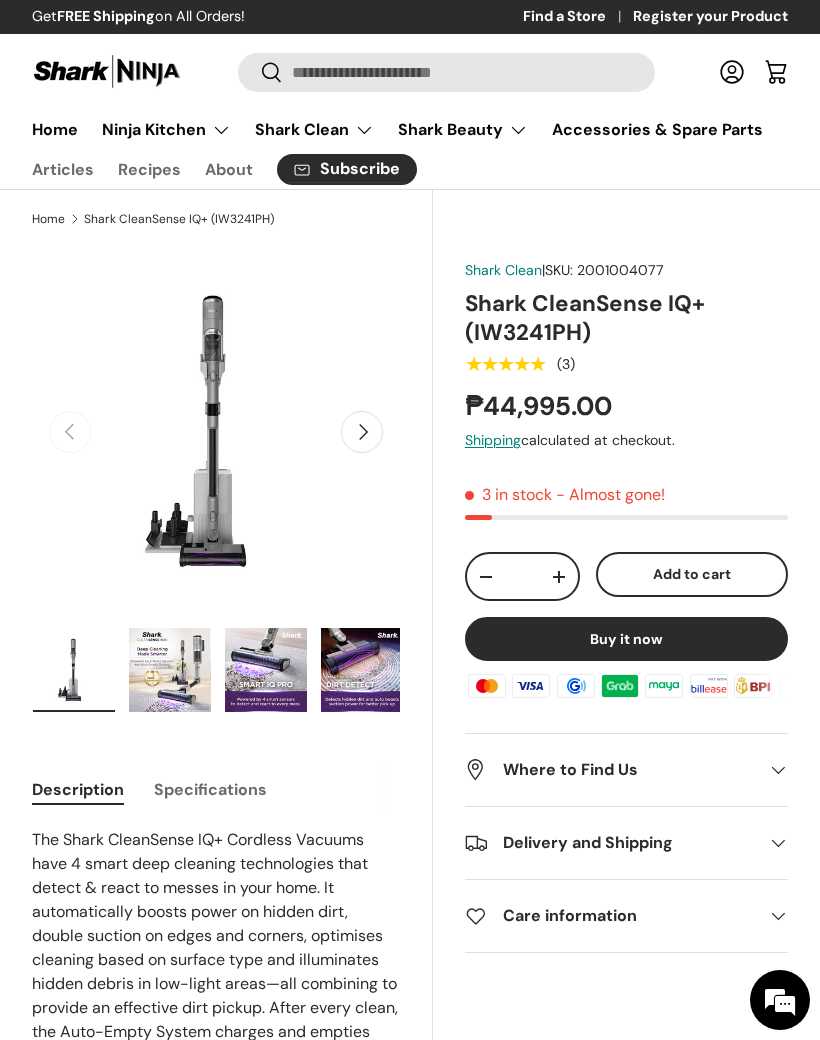 click 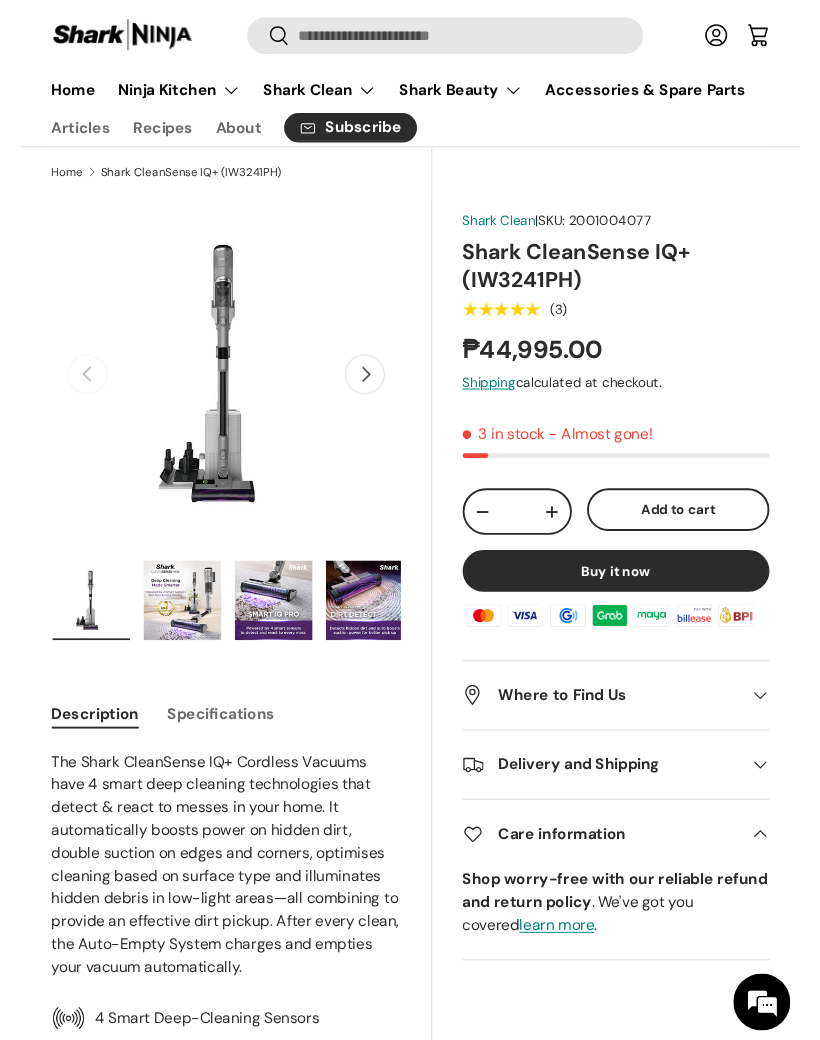 scroll, scrollTop: 0, scrollLeft: 0, axis: both 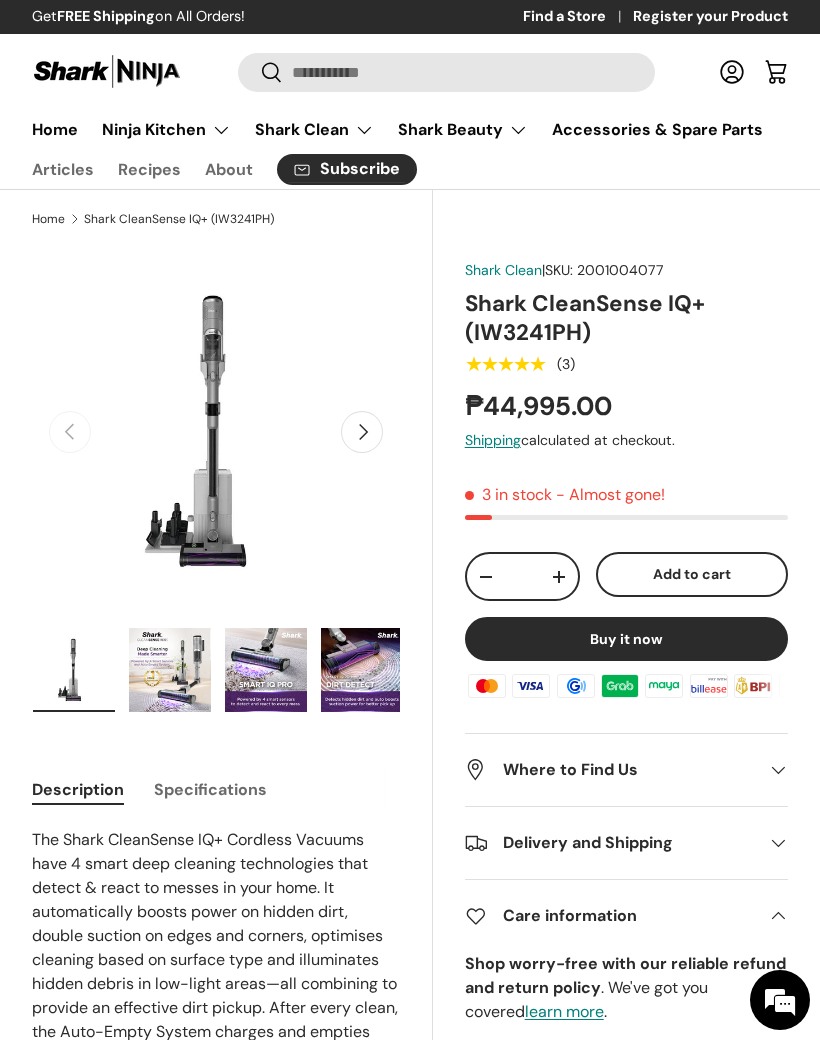click on "Shark Clean" at bounding box center [314, 130] 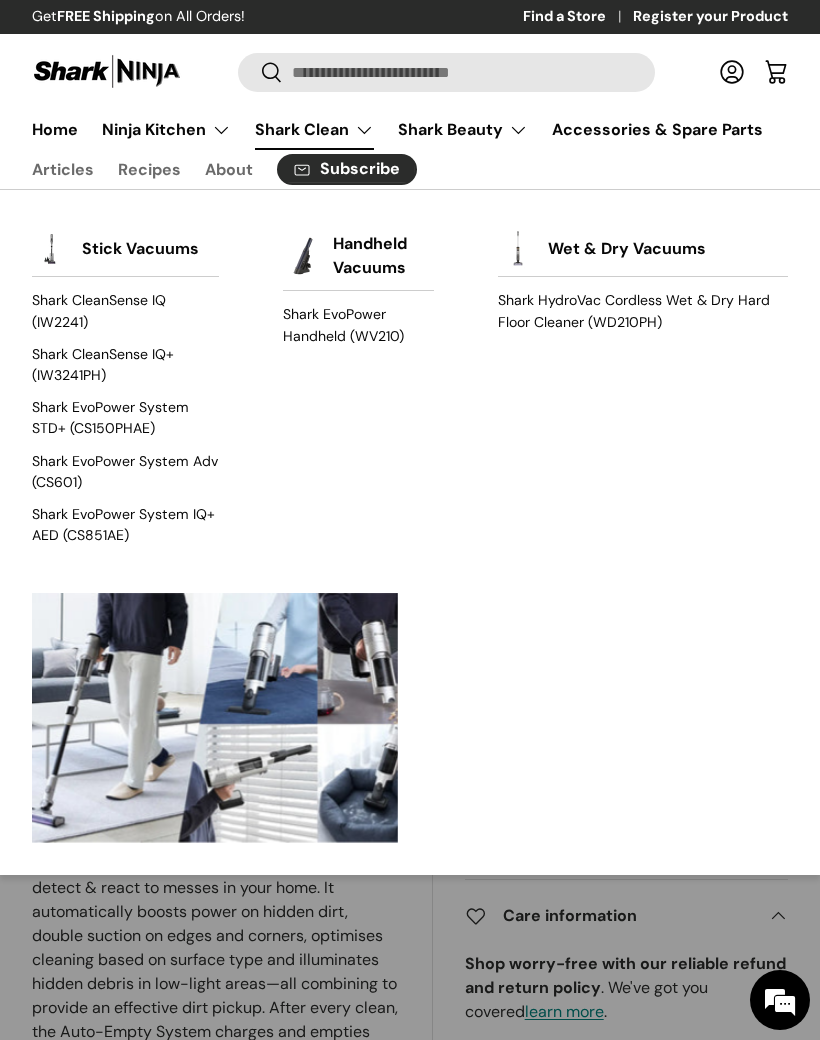 click on "Shark CleanSense IQ (IW2241)" at bounding box center (125, 311) 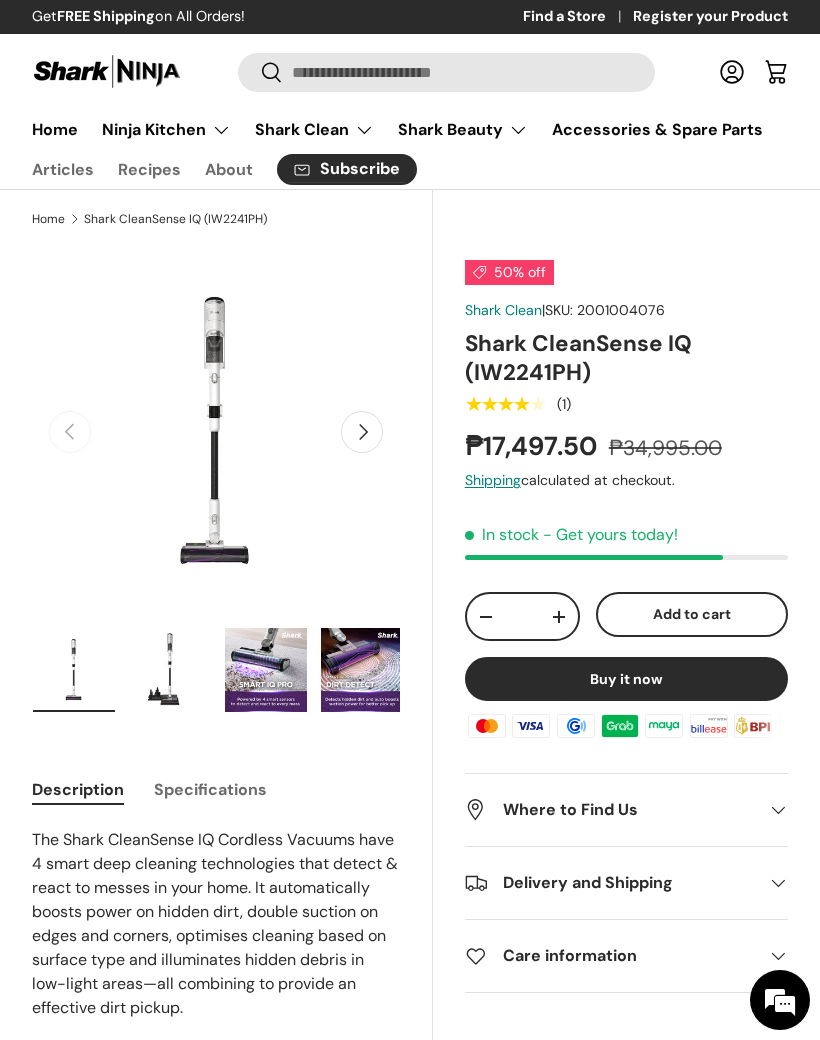 scroll, scrollTop: 0, scrollLeft: 0, axis: both 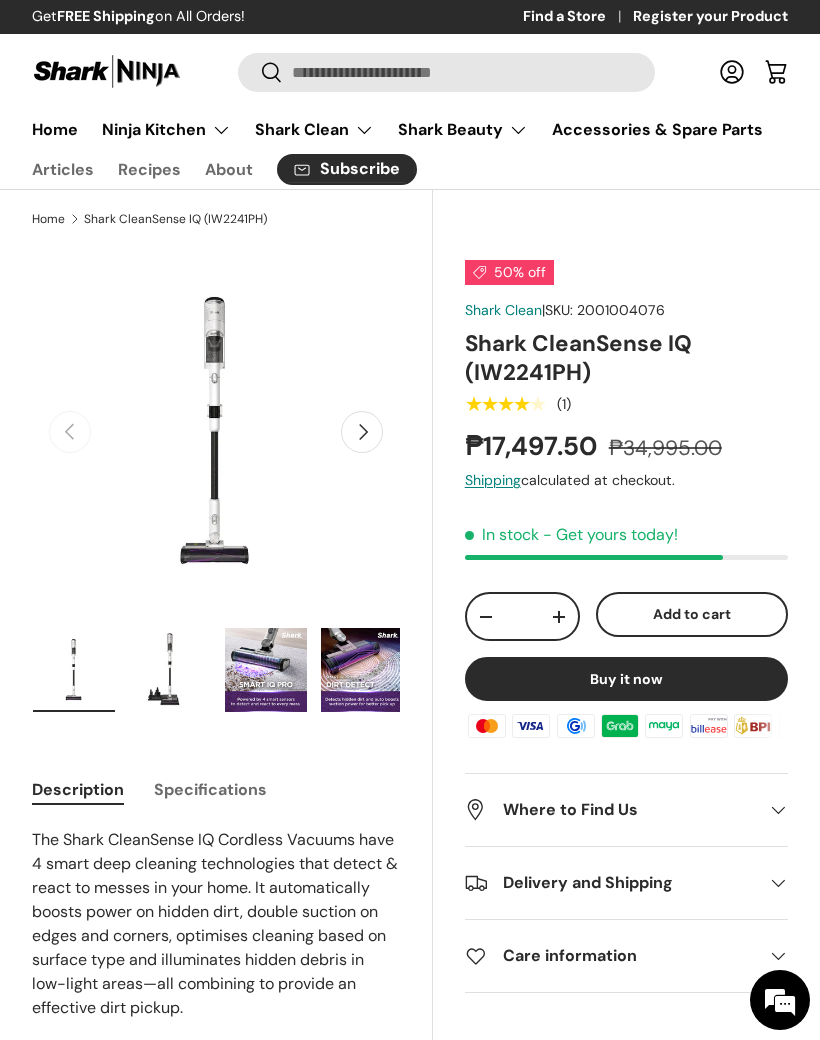 click on "Shark Clean" at bounding box center (314, 130) 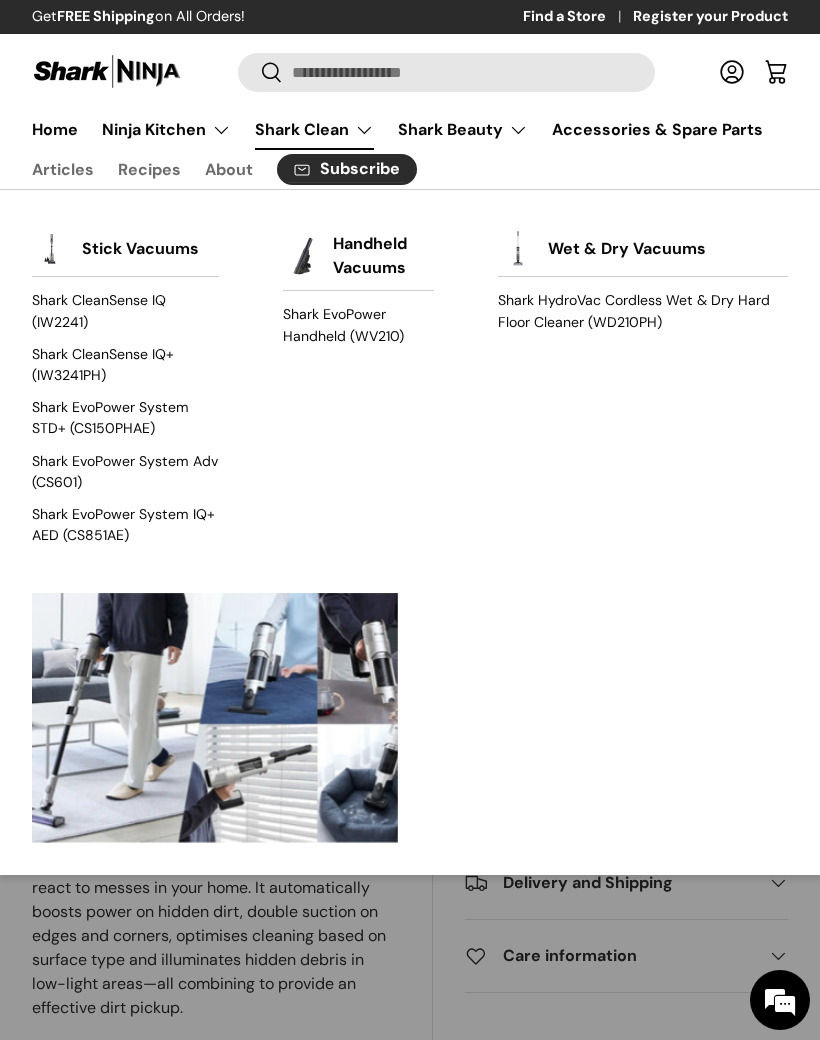 click on "Shark EvoPower System STD+ (CS150PHAE)" at bounding box center (125, 418) 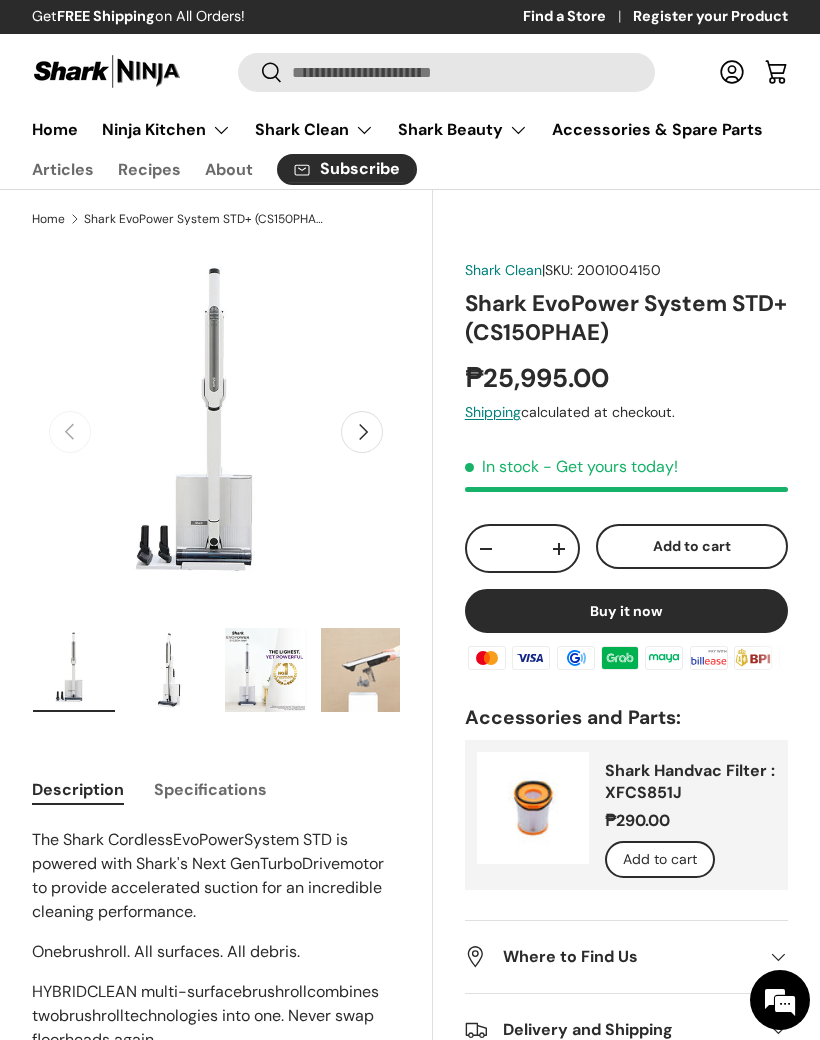 scroll, scrollTop: 0, scrollLeft: 0, axis: both 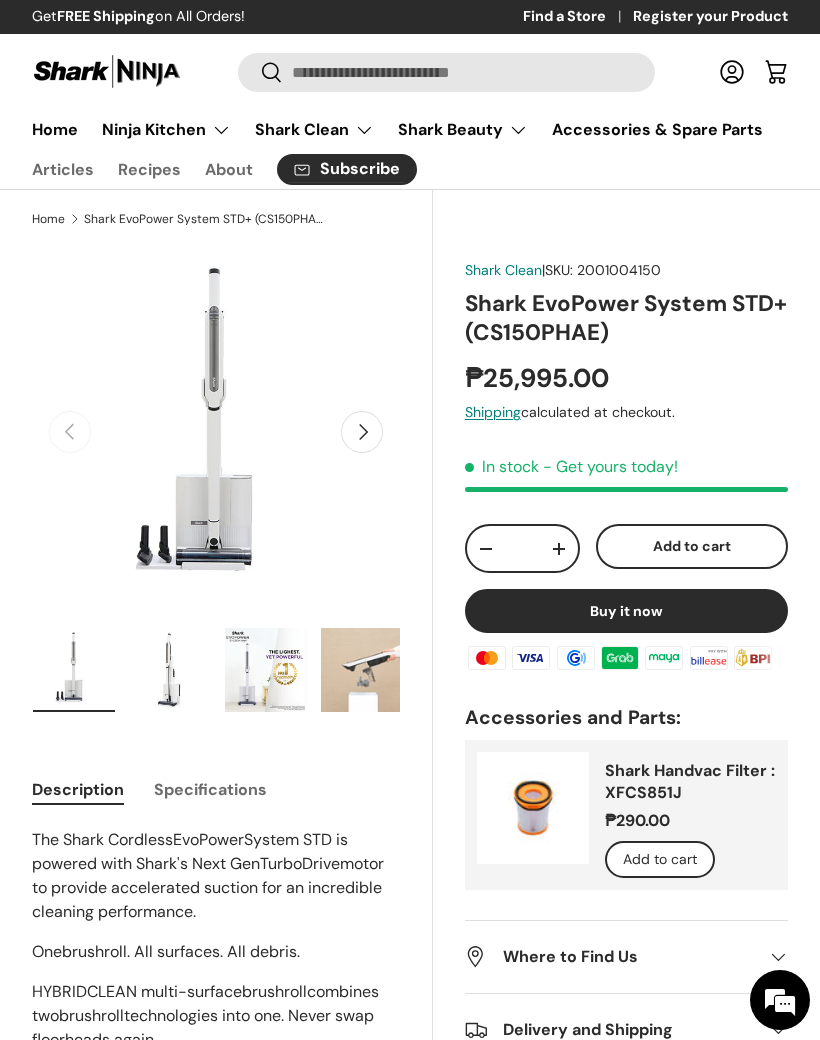 click on "Shark Clean" at bounding box center [314, 130] 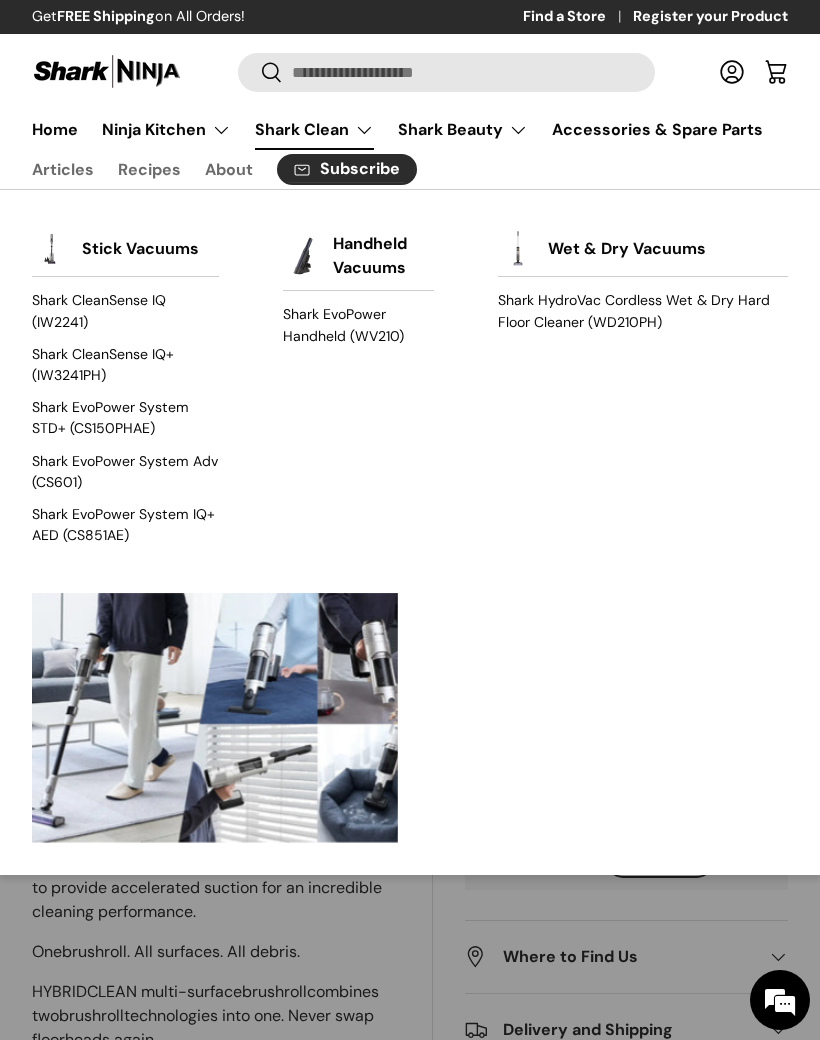 click on "Shark HydroVac Cordless Wet & Dry Hard Floor Cleaner (WD210PH)" at bounding box center (643, 311) 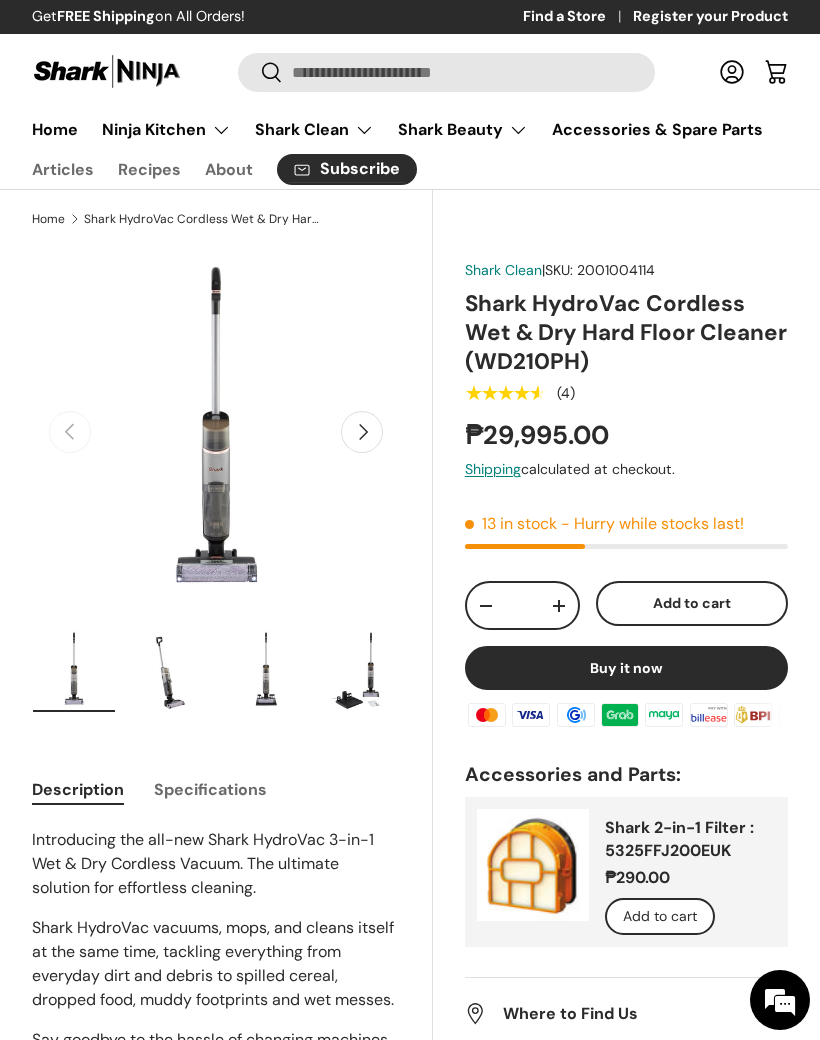 scroll, scrollTop: 0, scrollLeft: 0, axis: both 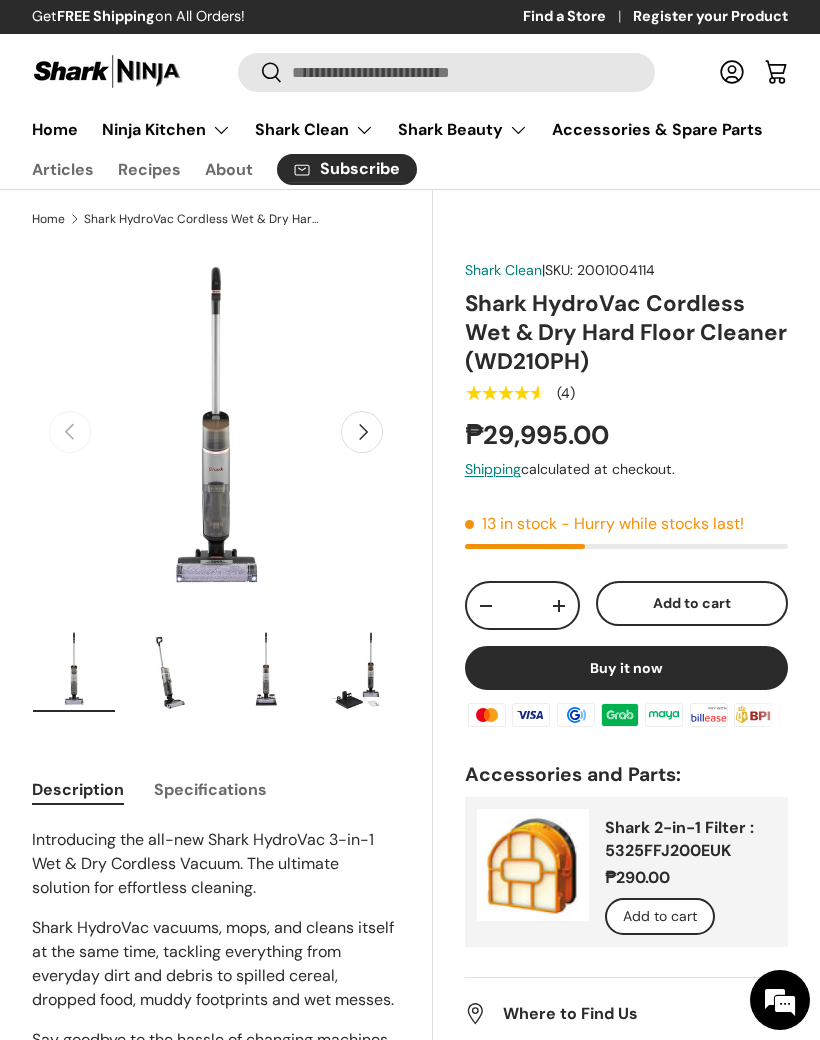 click on "Shark Clean" at bounding box center [314, 130] 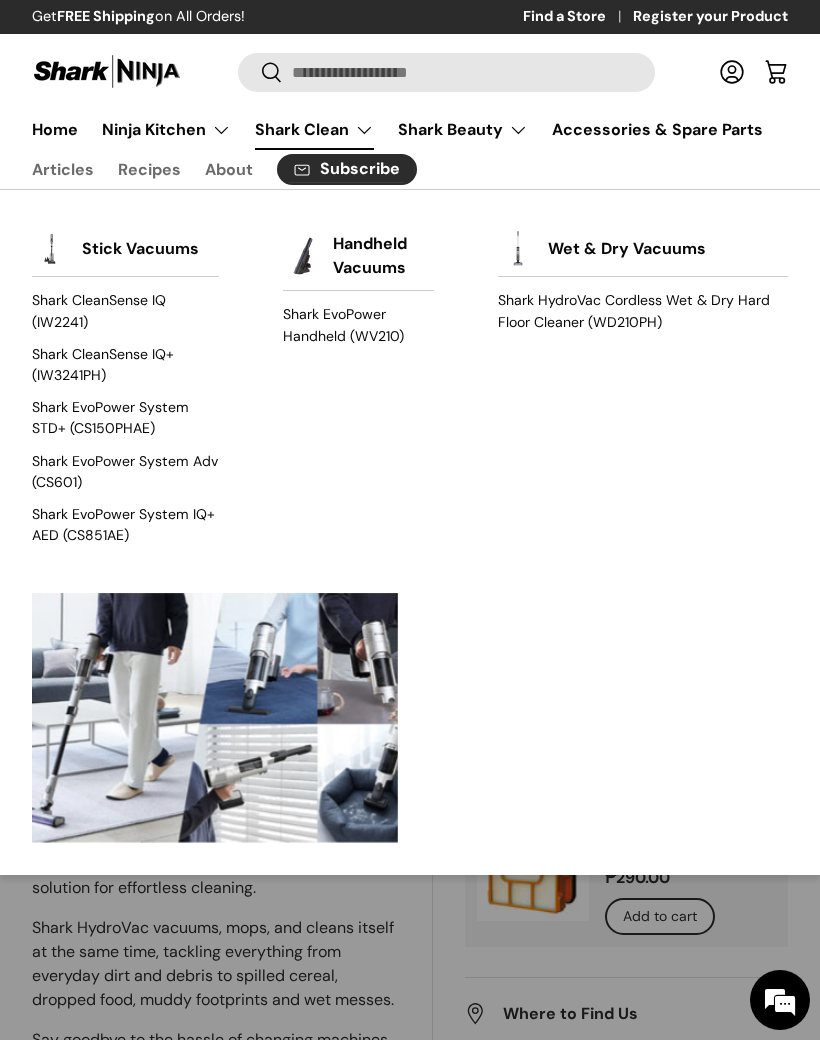 click on "Shark CleanSense IQ (IW2241)" at bounding box center [125, 311] 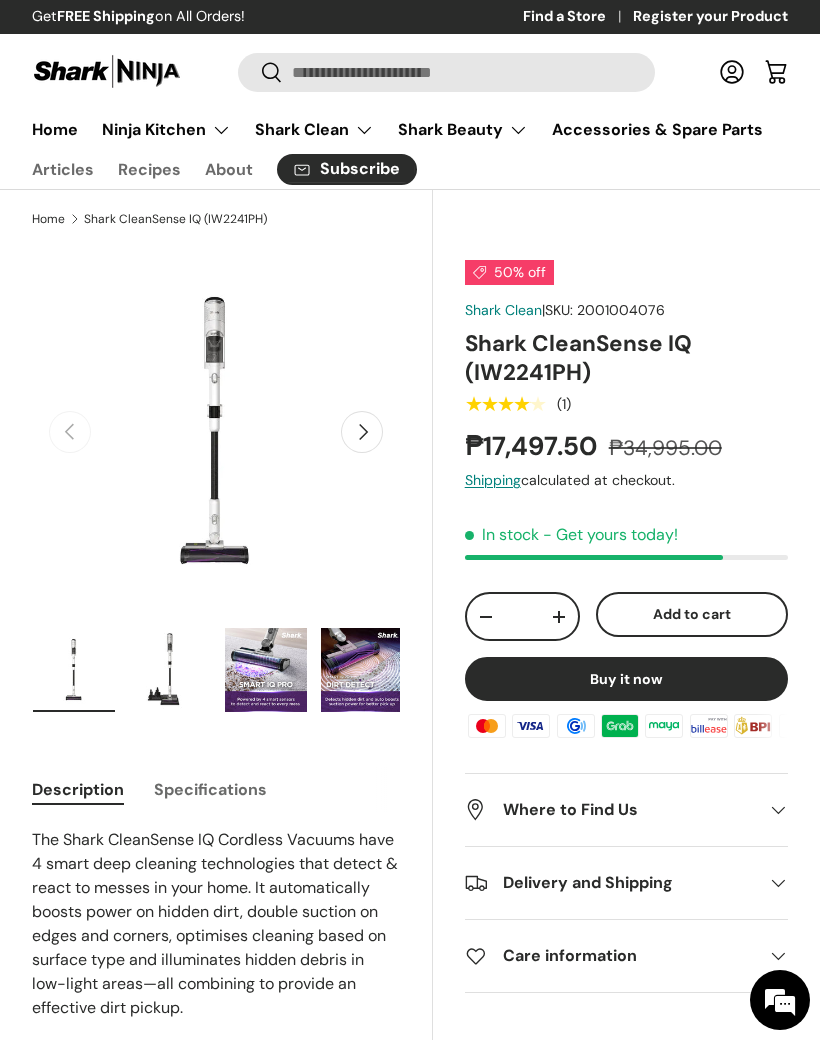 scroll, scrollTop: 0, scrollLeft: 0, axis: both 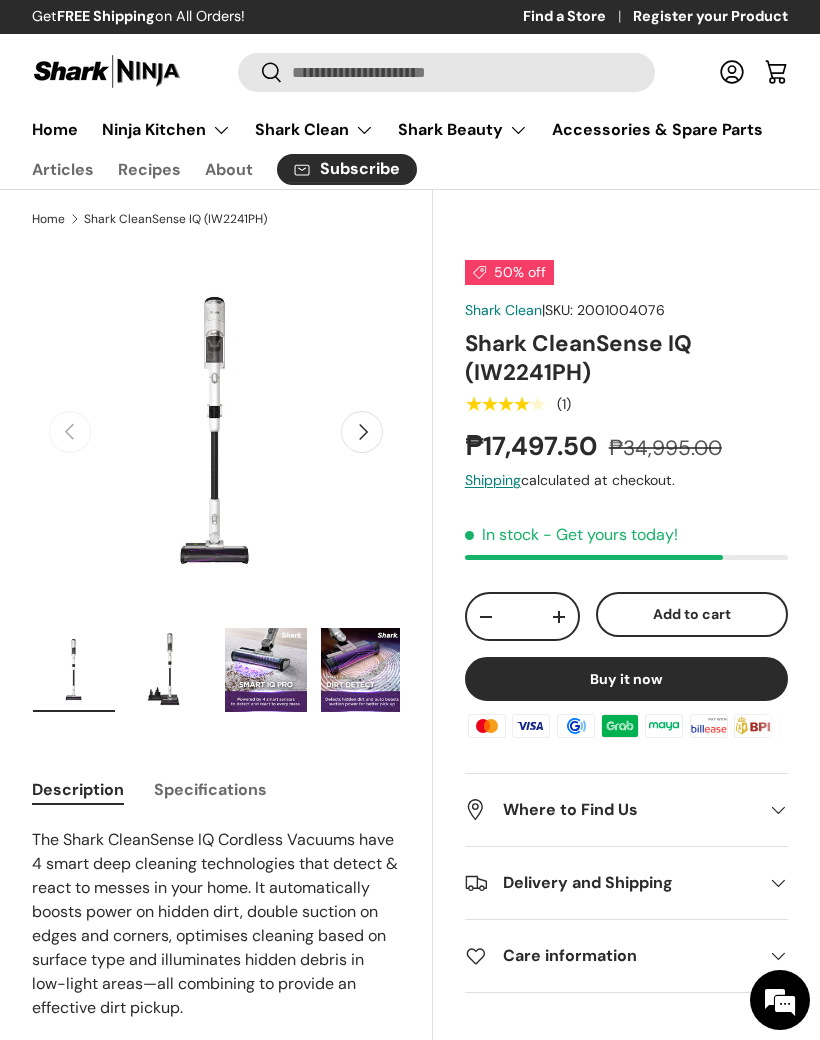 click on "Shark Clean" at bounding box center [314, 130] 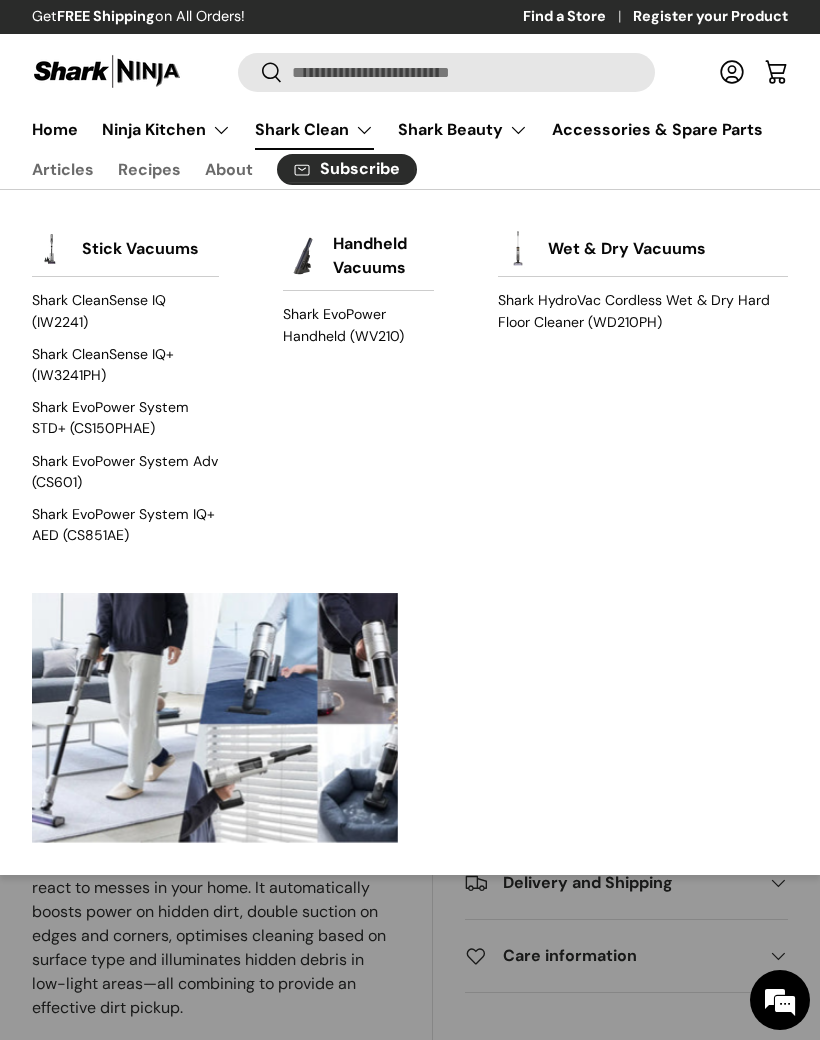click on "Shark CleanSense IQ+ (IW3241PH)" at bounding box center [125, 364] 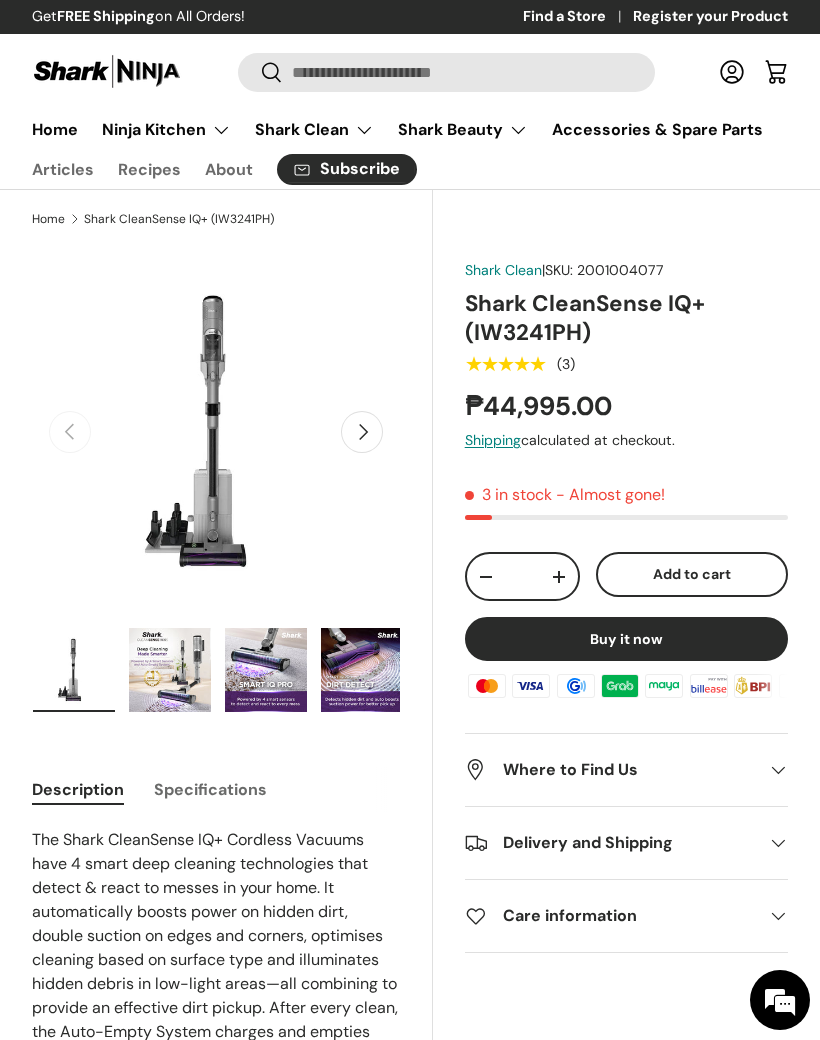 scroll, scrollTop: 0, scrollLeft: 0, axis: both 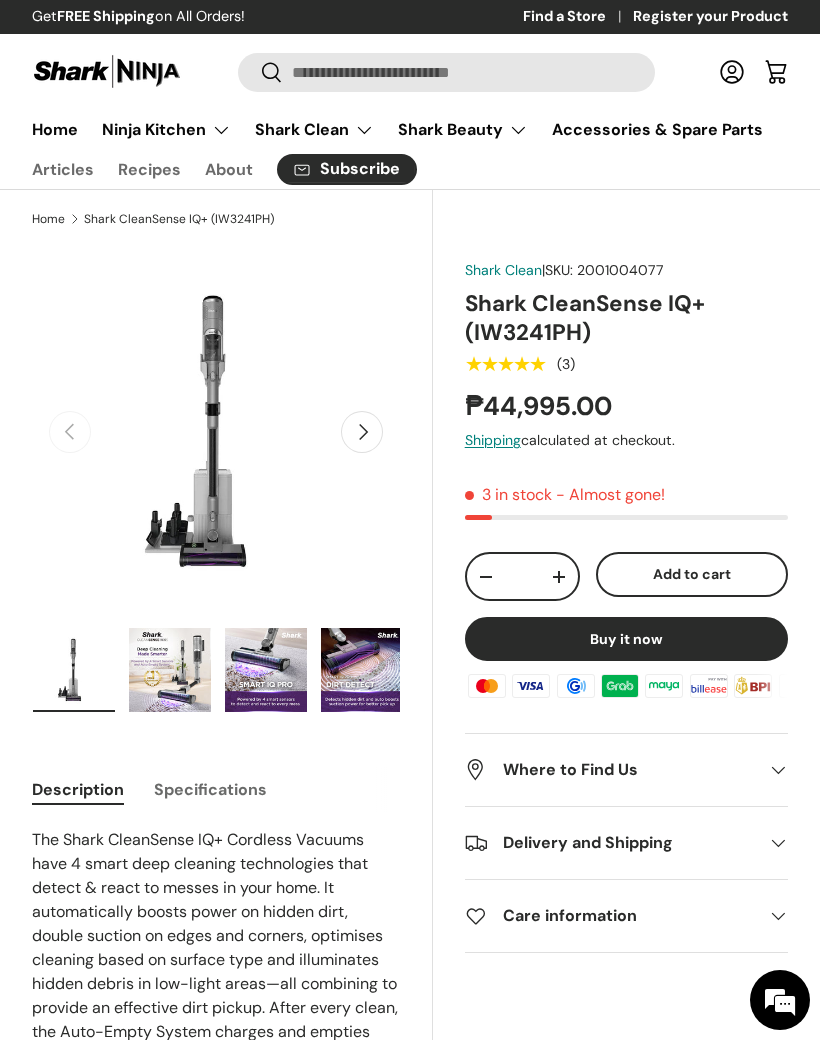 click at bounding box center (170, 670) 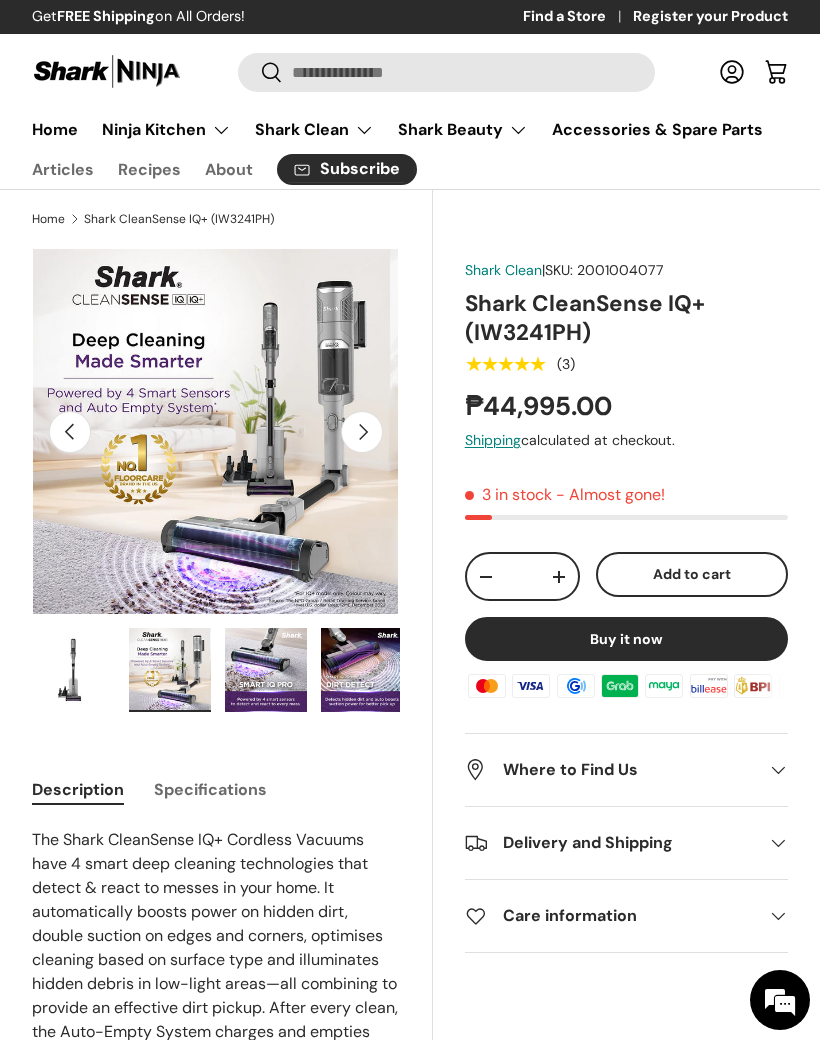 click at bounding box center [266, 670] 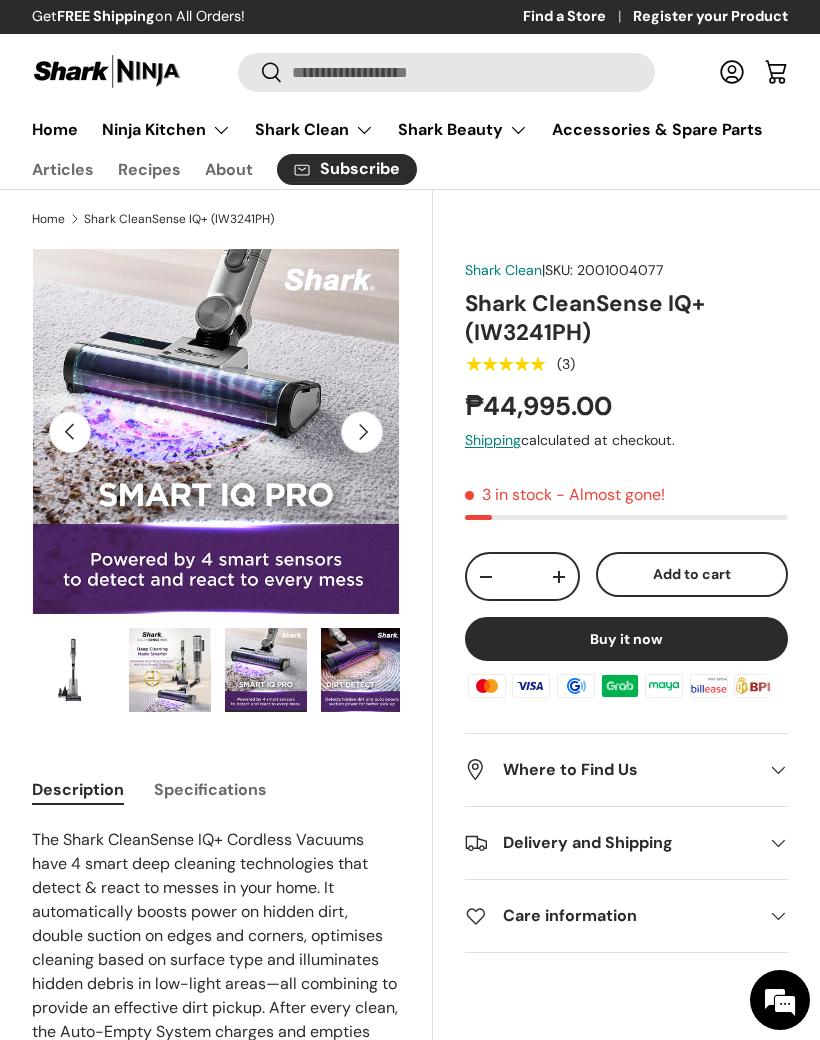 click on "Shark Clean" at bounding box center (314, 130) 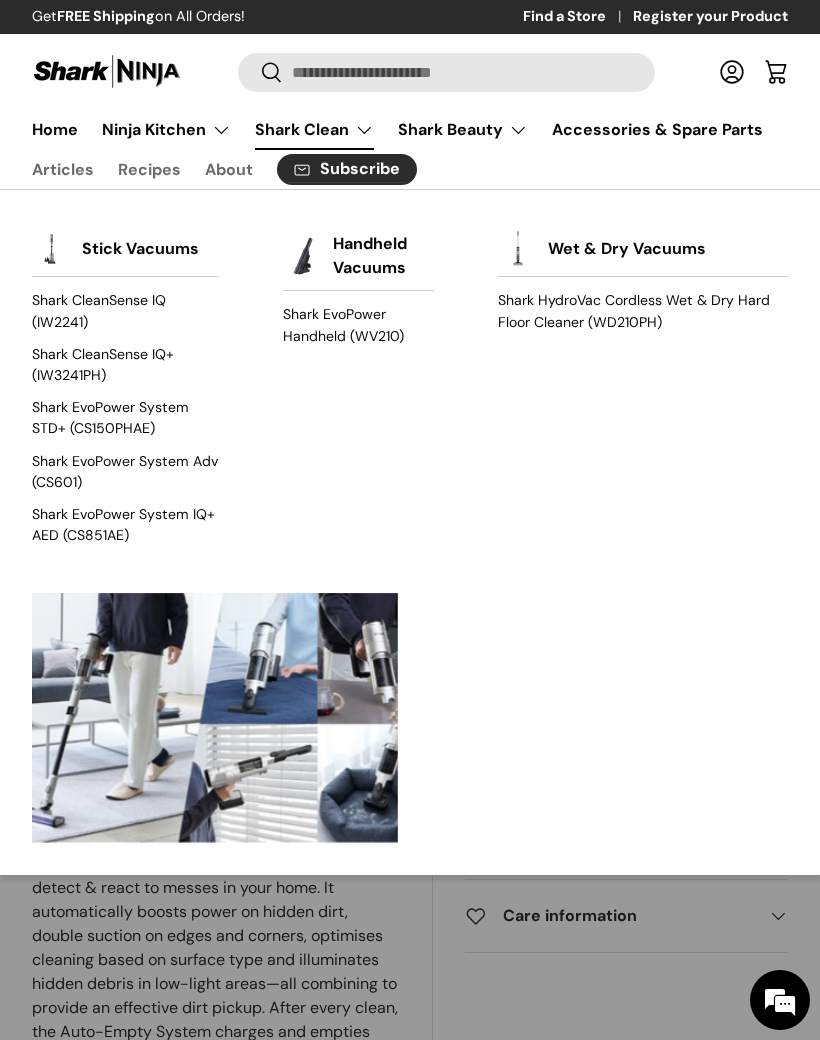 click on "Shark EvoPower System STD+ (CS150PHAE)" at bounding box center [125, 418] 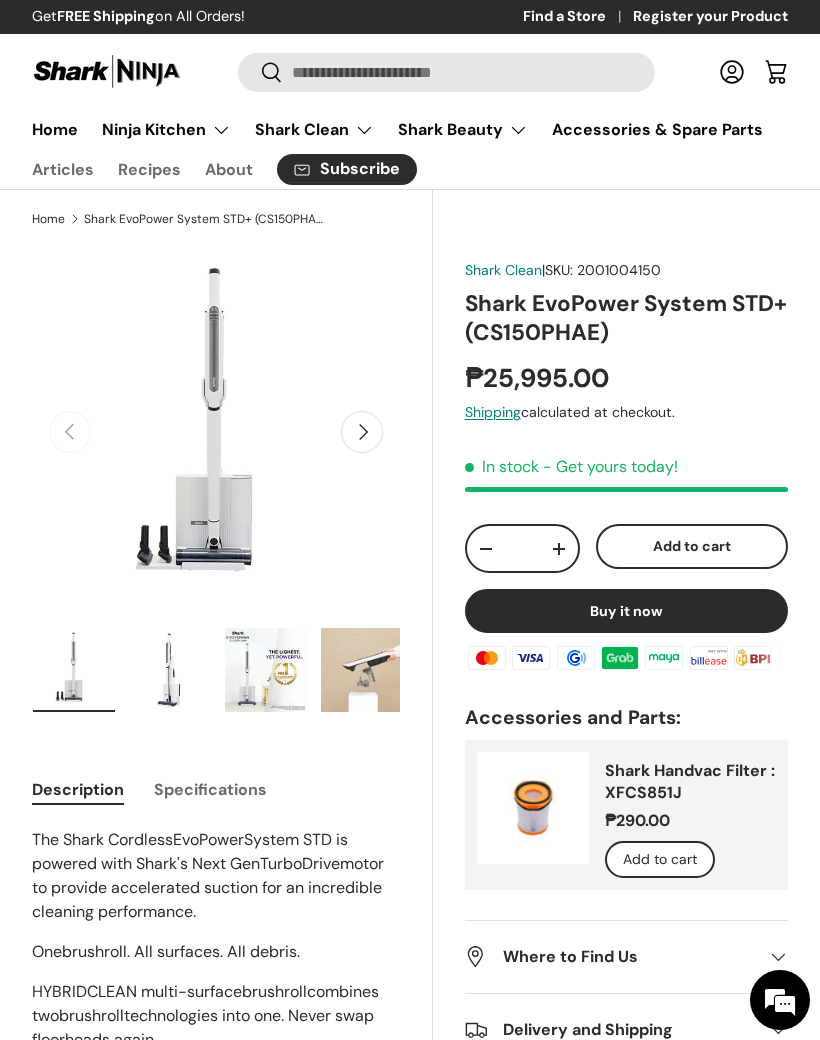 scroll, scrollTop: 0, scrollLeft: 0, axis: both 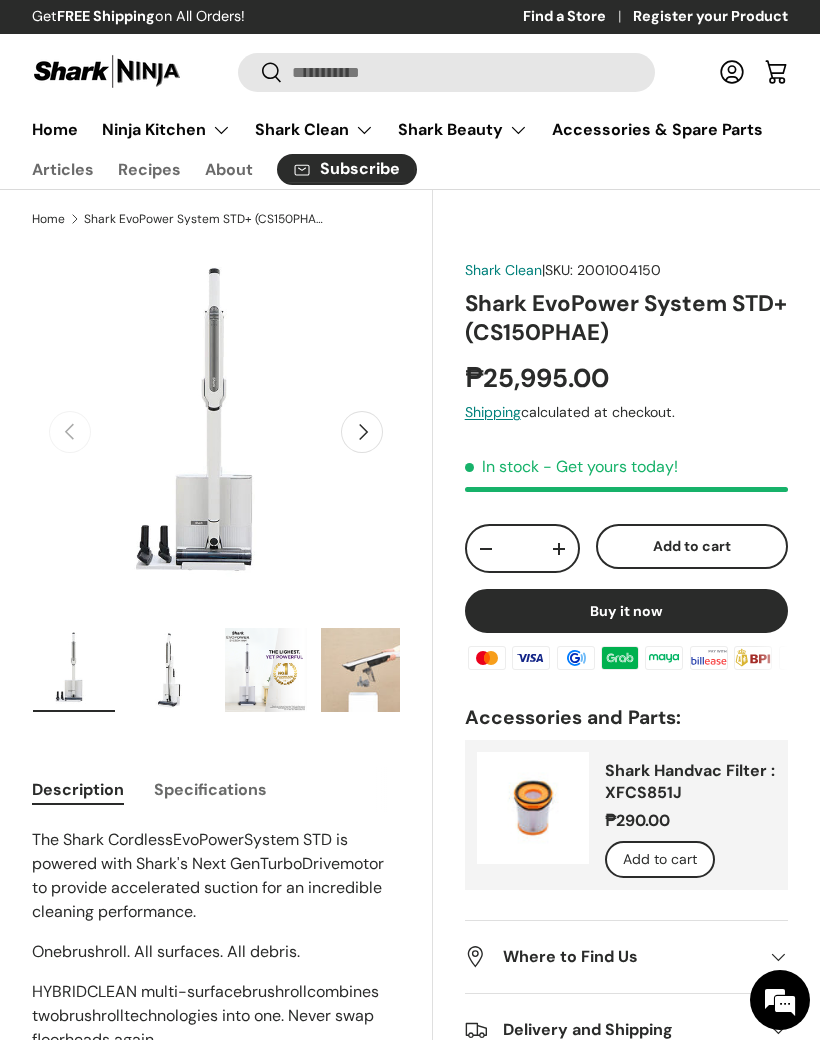 click on "Shark Clean" at bounding box center [314, 130] 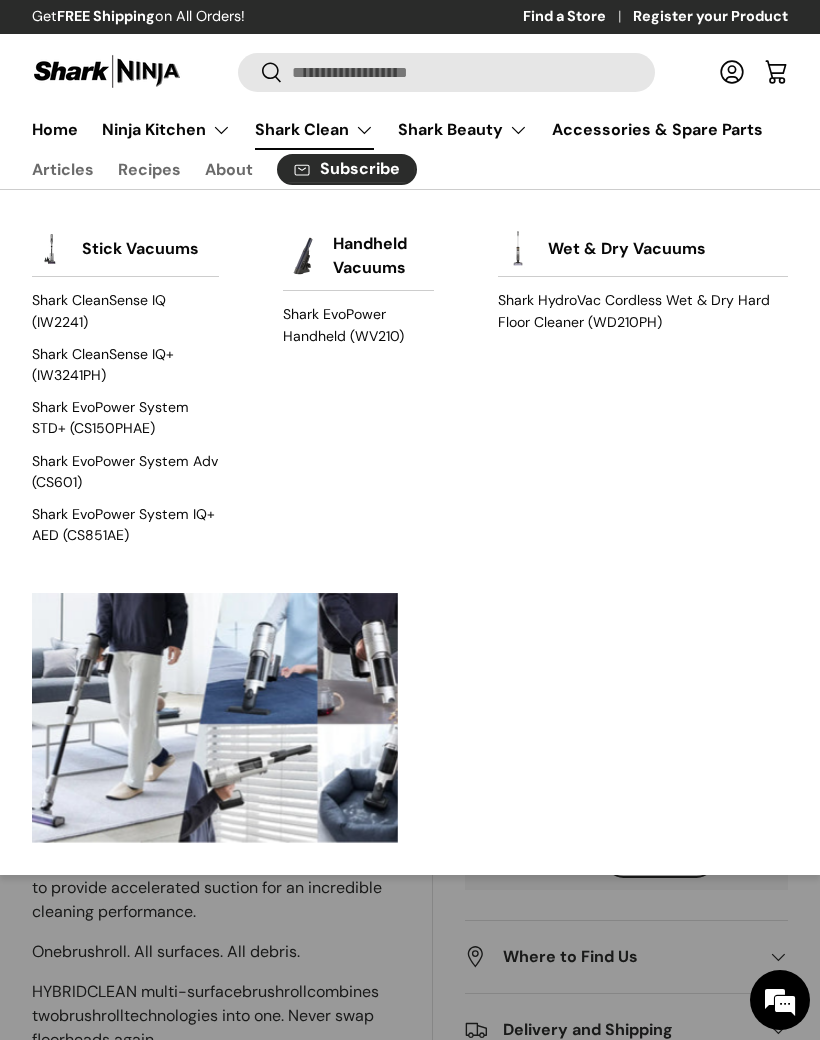 click on "Shark EvoPower System Adv (CS601)" at bounding box center [125, 471] 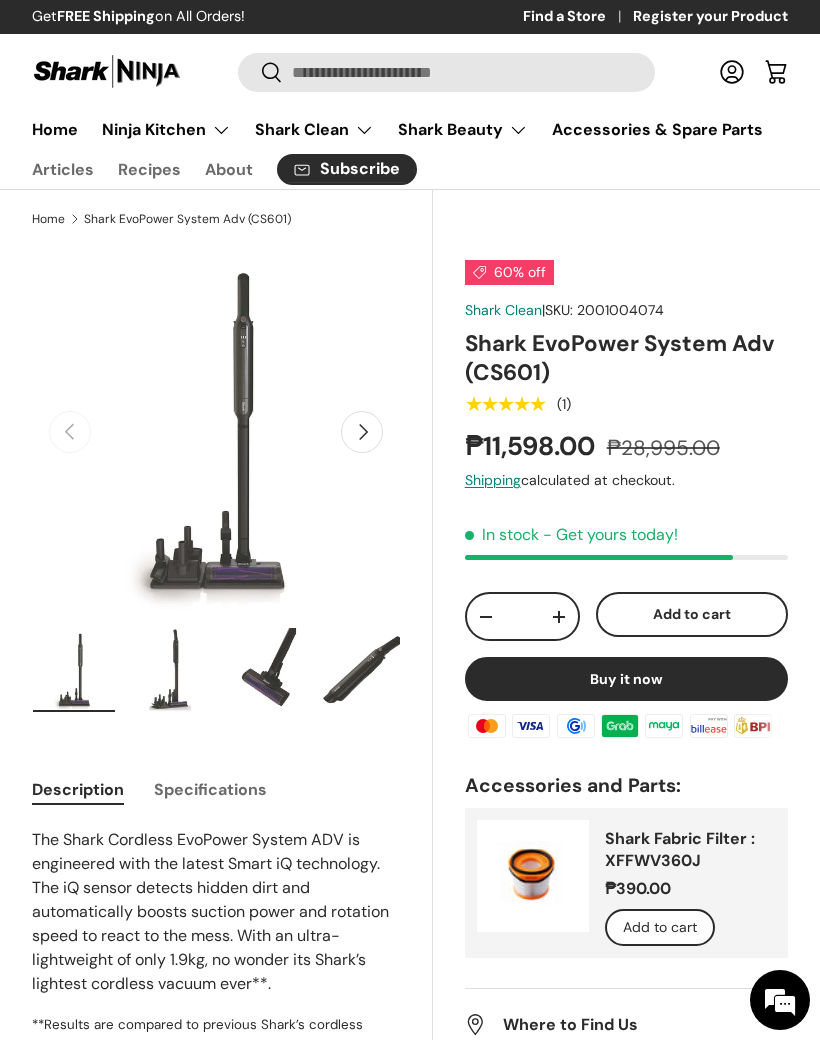 scroll, scrollTop: 0, scrollLeft: 0, axis: both 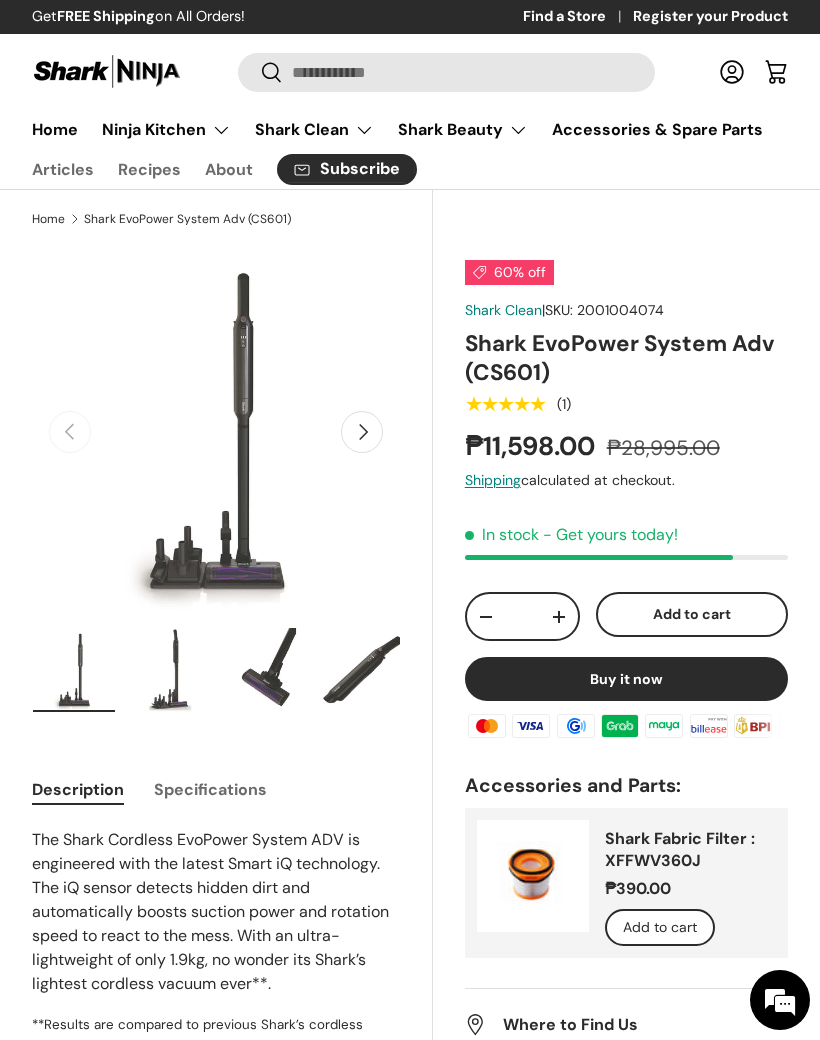 click on "Shark Clean" at bounding box center [314, 130] 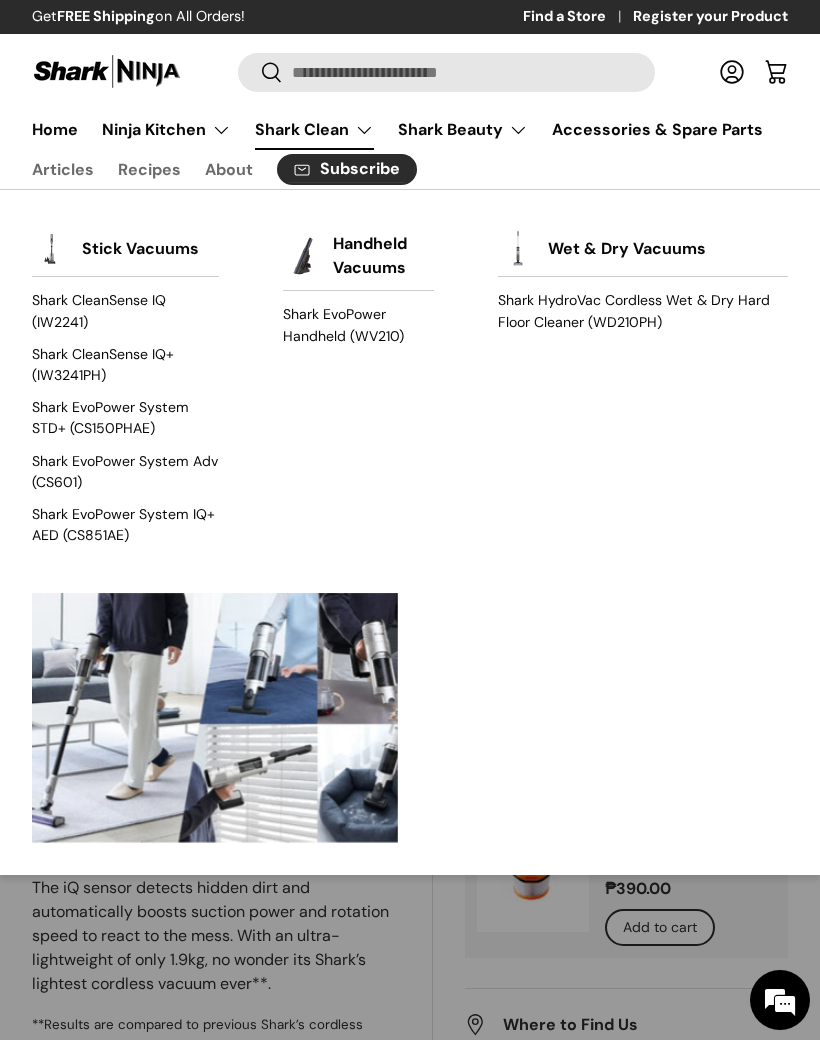 click on "Shark EvoPower System IQ+ AED (CS851AE)" at bounding box center [125, 525] 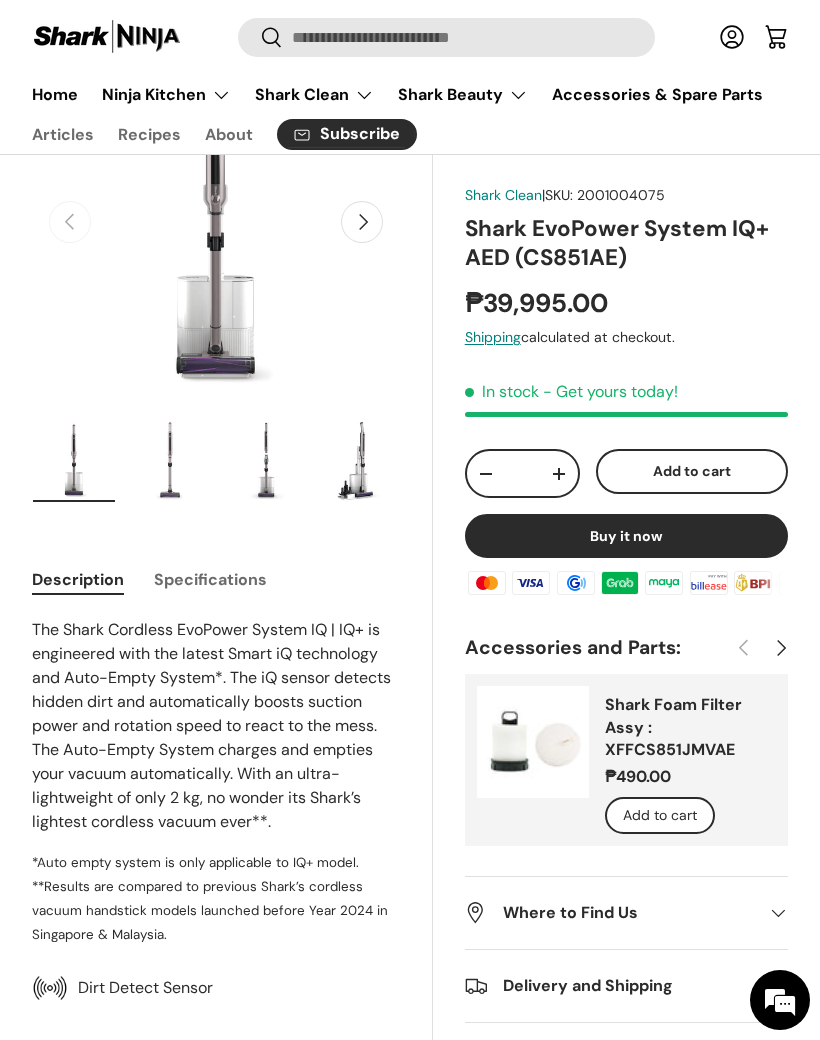 scroll, scrollTop: 209, scrollLeft: 0, axis: vertical 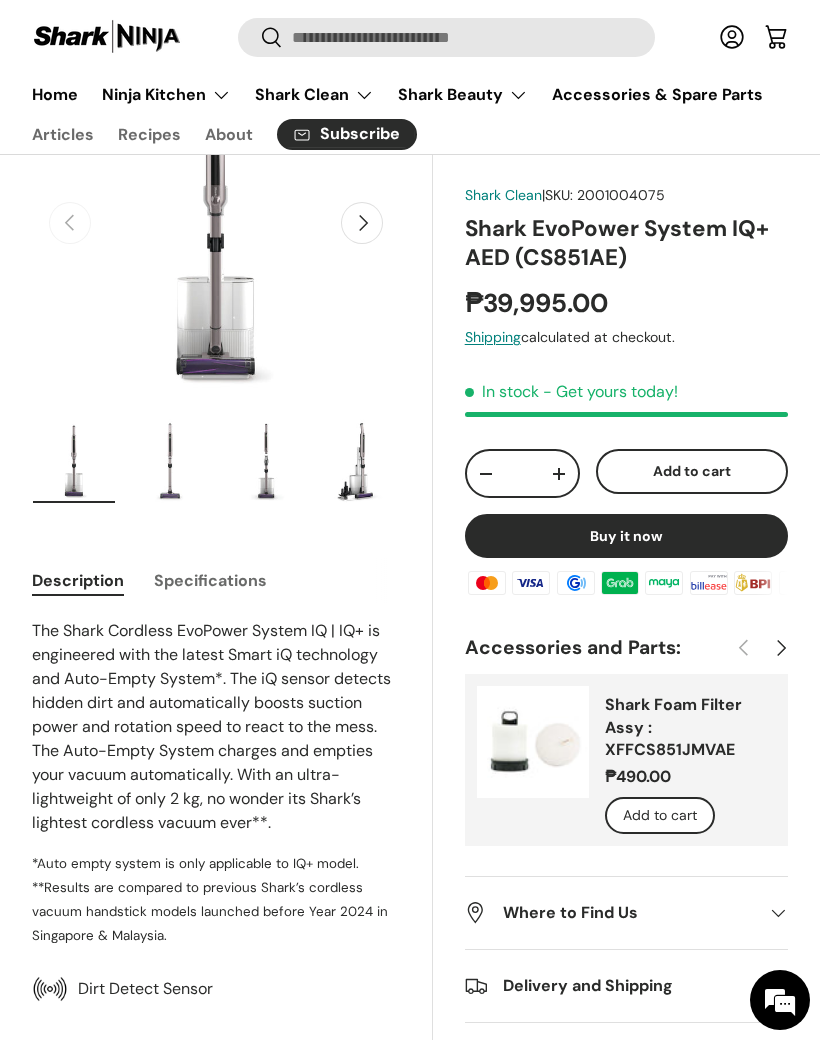 click at bounding box center (170, 461) 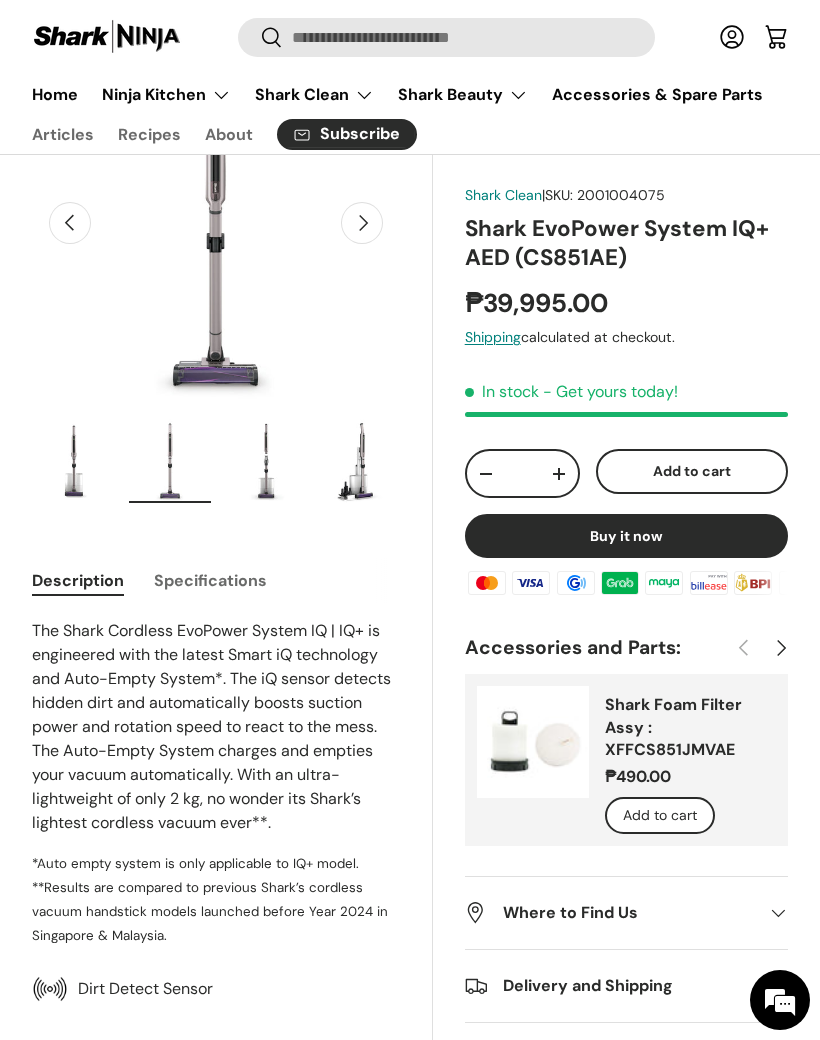 click at bounding box center (362, 461) 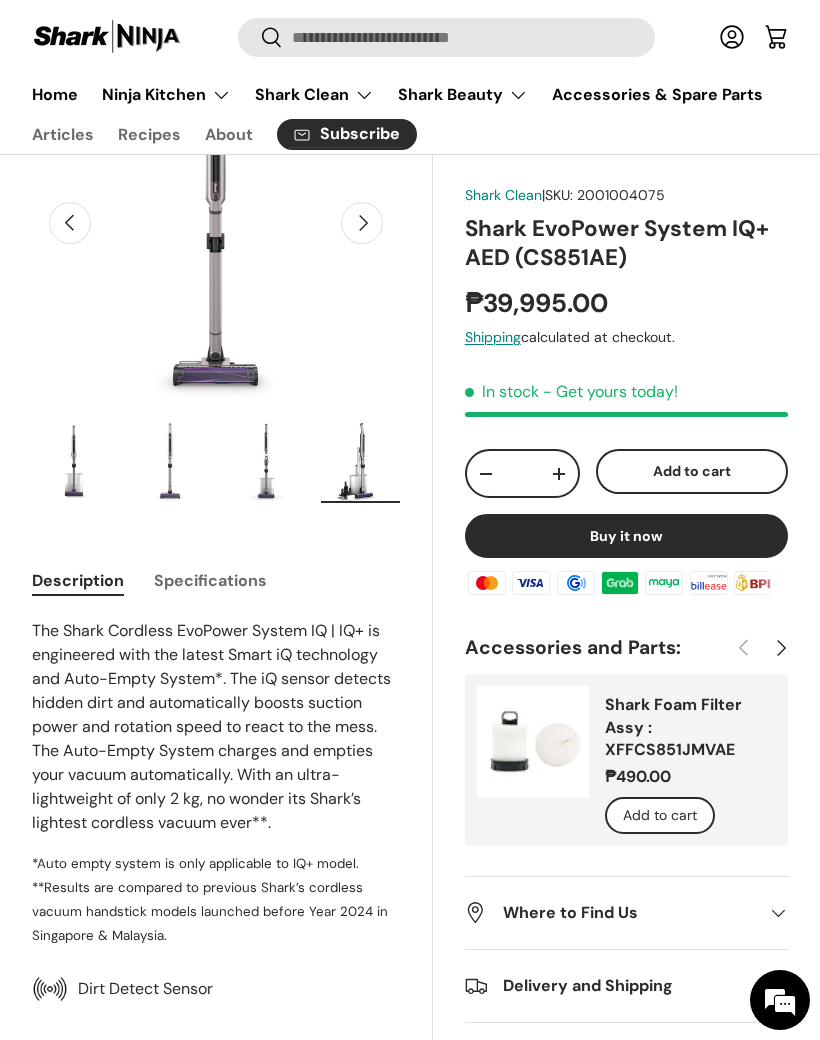 scroll, scrollTop: 0, scrollLeft: 1133, axis: horizontal 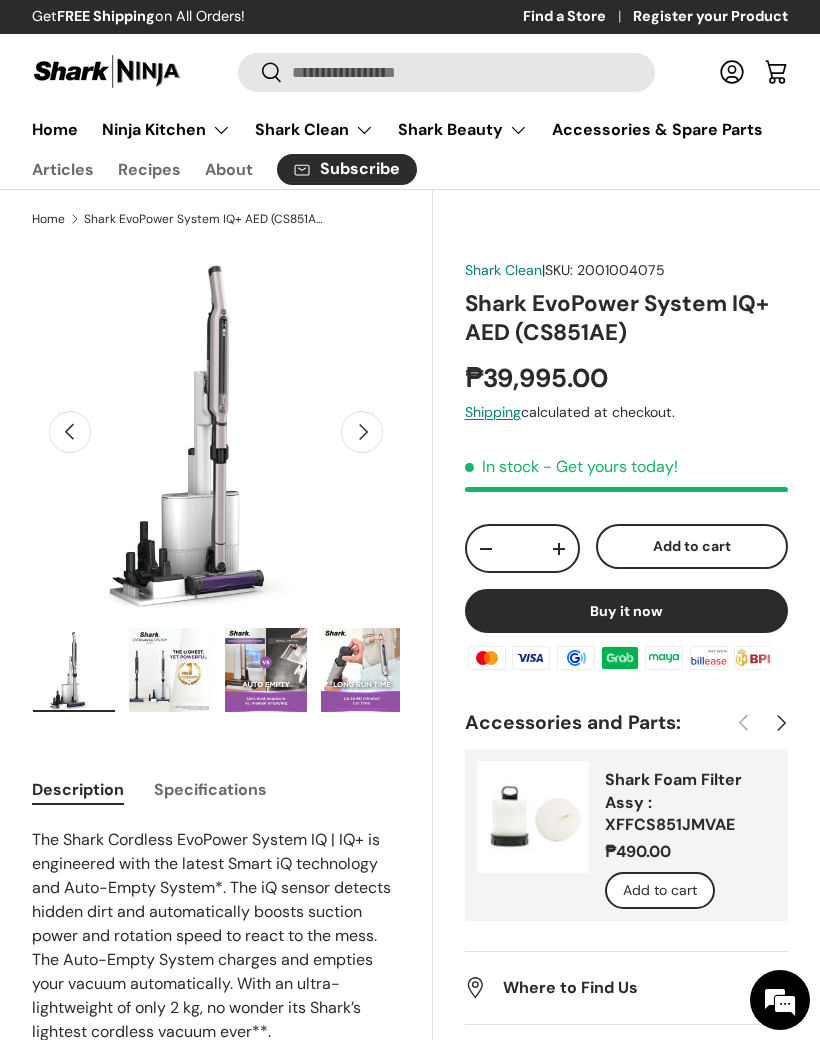 click on "Shark Clean" at bounding box center [314, 130] 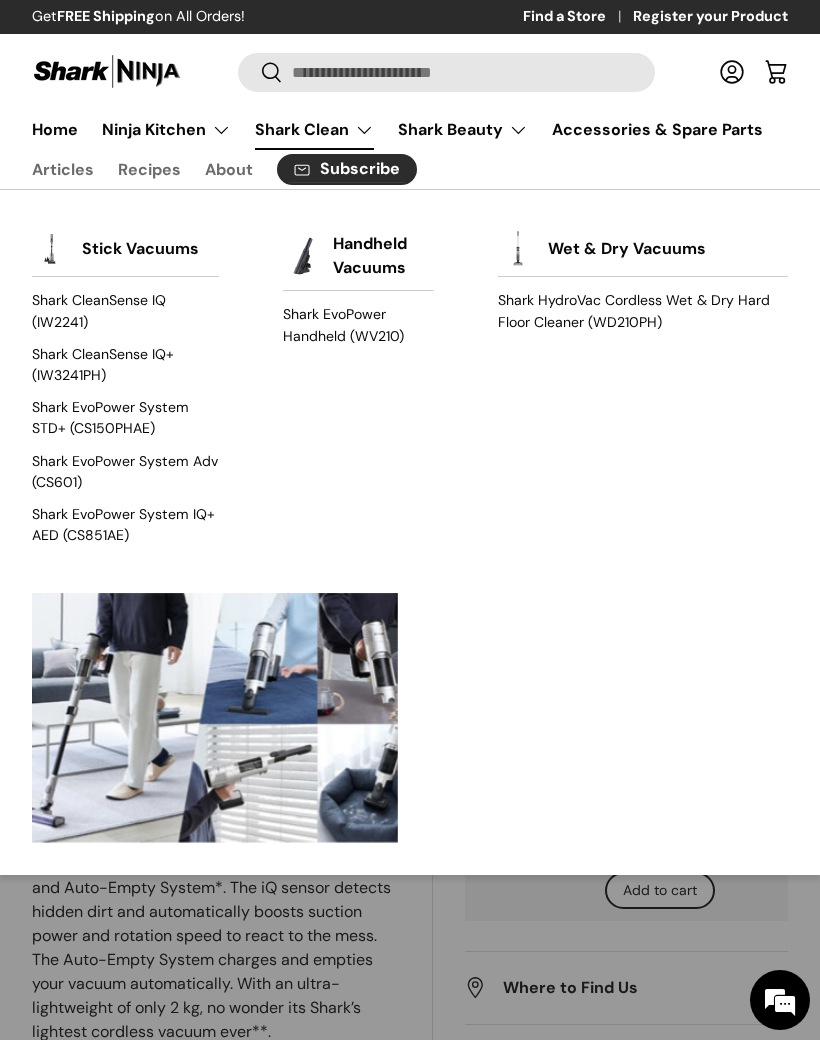 click on "Shark HydroVac Cordless Wet & Dry Hard Floor Cleaner (WD210PH)" at bounding box center [643, 311] 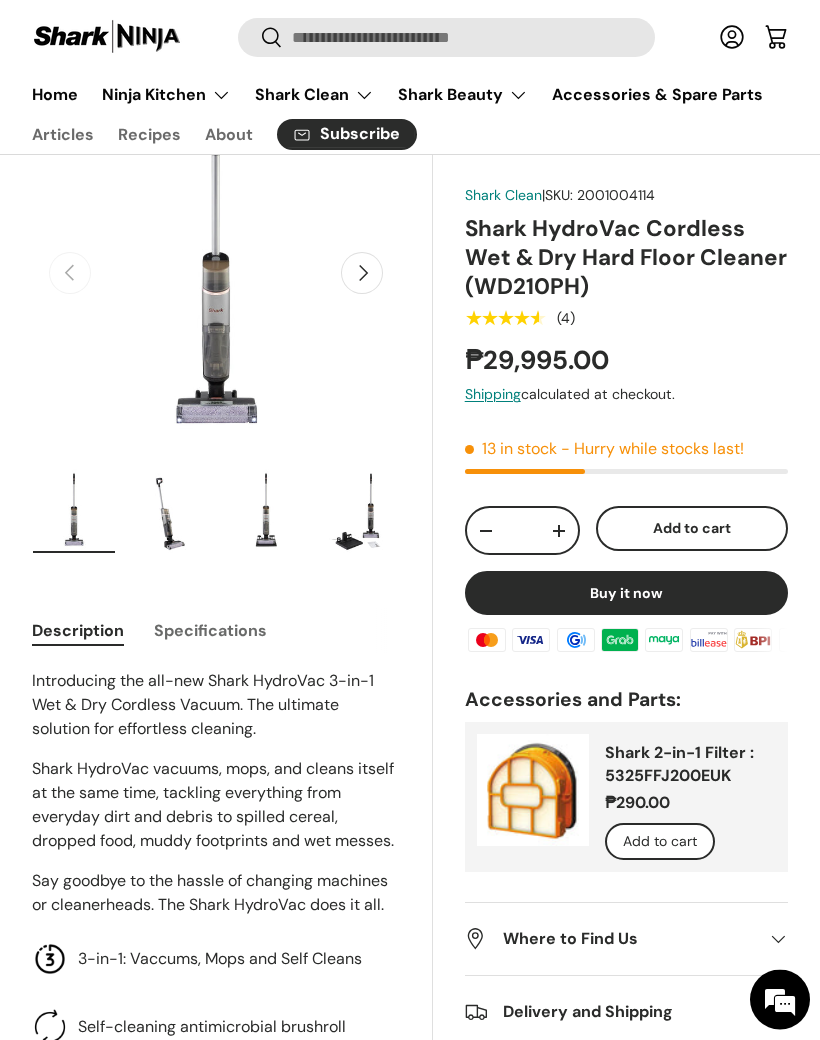 scroll, scrollTop: 0, scrollLeft: 0, axis: both 